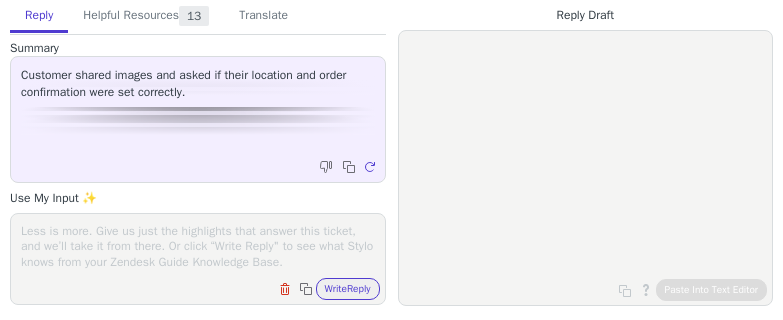 scroll, scrollTop: 0, scrollLeft: 0, axis: both 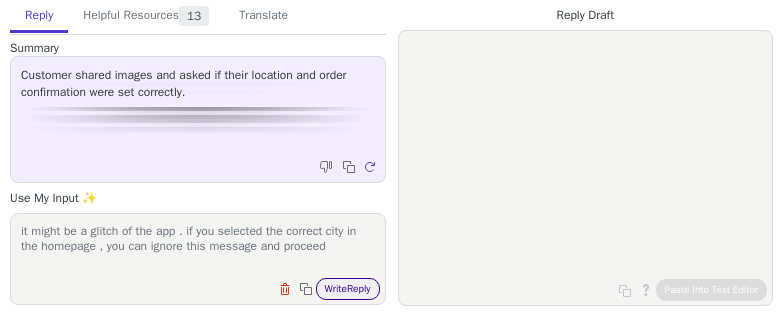 type on "it might be a glitch of the app . if you selected the correct city in the homepage , you can ignore this message and proceed" 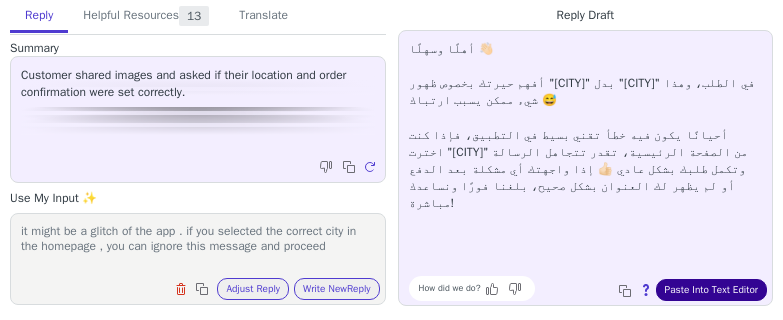 click on "Paste Into Text Editor" at bounding box center [711, 290] 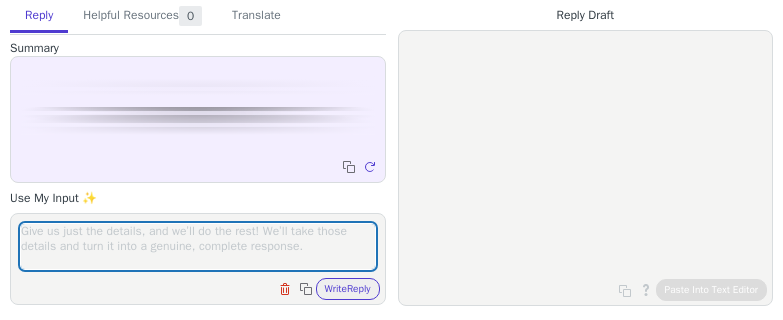 scroll, scrollTop: 0, scrollLeft: 0, axis: both 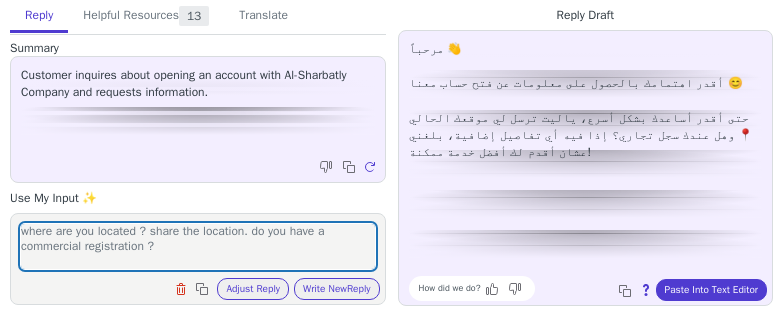 click on "where are you located ? share the location. do you have a commercial registration ?" at bounding box center (198, 246) 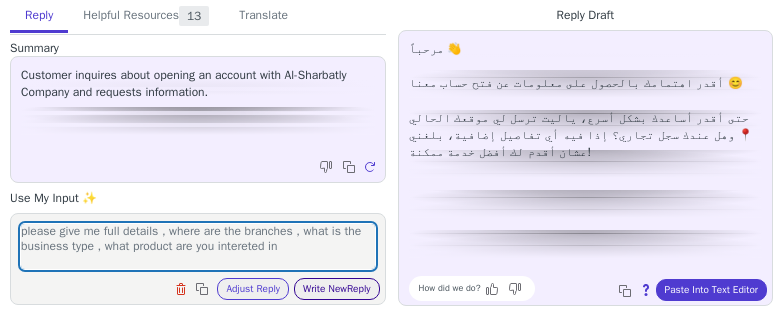 type on "please give me full details , where are the branches , what is the business type , what product are you intereted in" 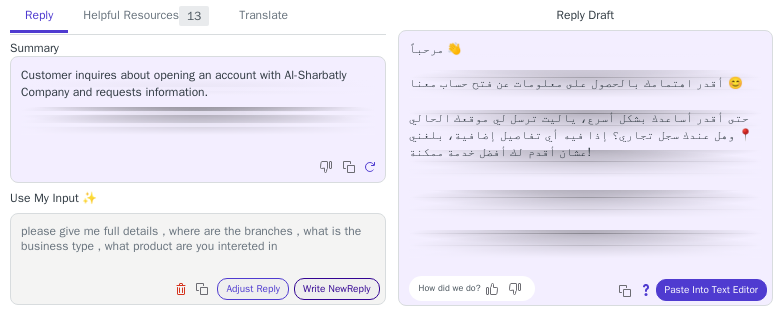 click on "Write New  Reply" at bounding box center [337, 289] 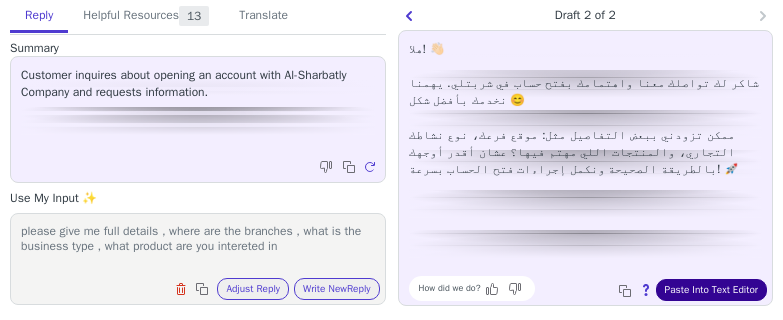 click on "Paste Into Text Editor" at bounding box center [711, 290] 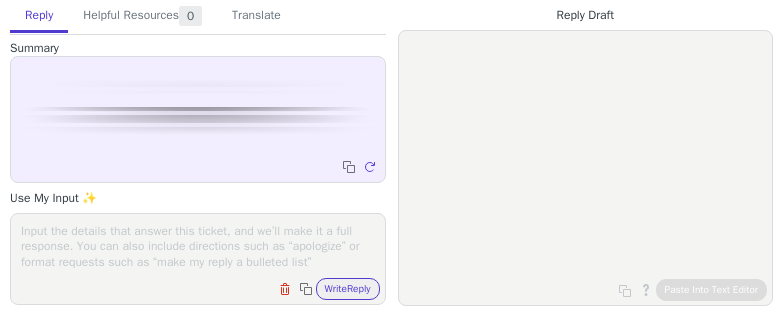 scroll, scrollTop: 0, scrollLeft: 0, axis: both 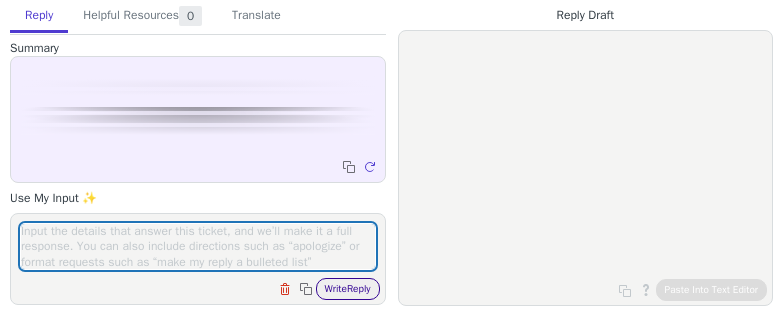 click on "Write  Reply" at bounding box center (348, 289) 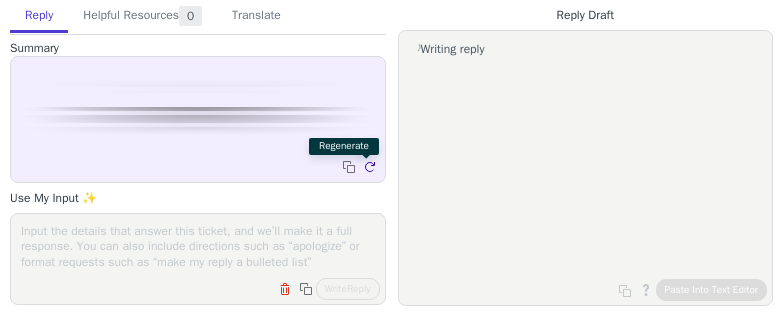 click at bounding box center [372, 169] 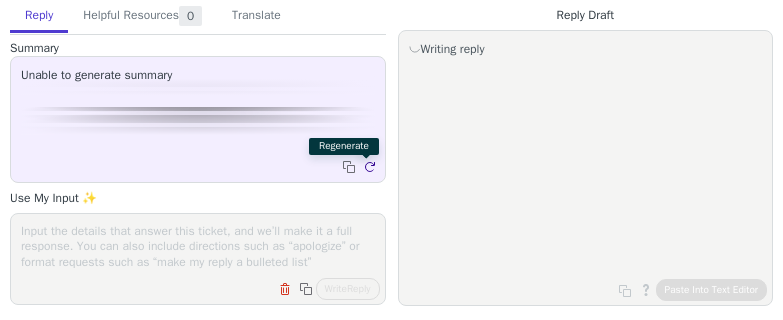 click at bounding box center (372, 169) 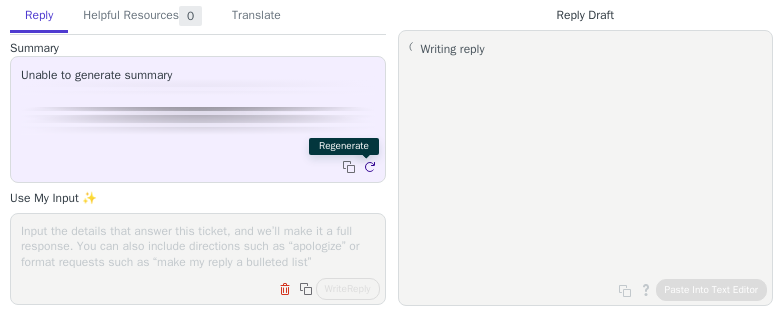 click at bounding box center (372, 169) 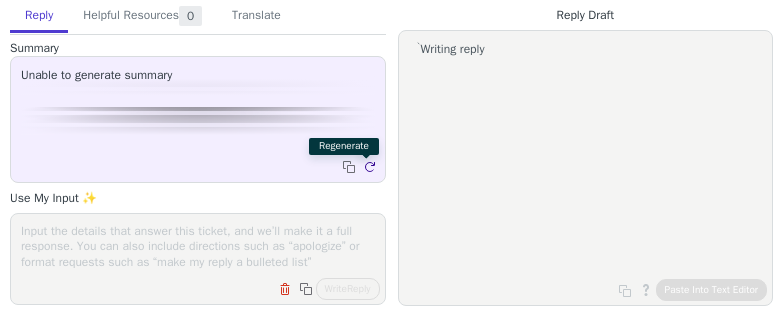 click at bounding box center (372, 169) 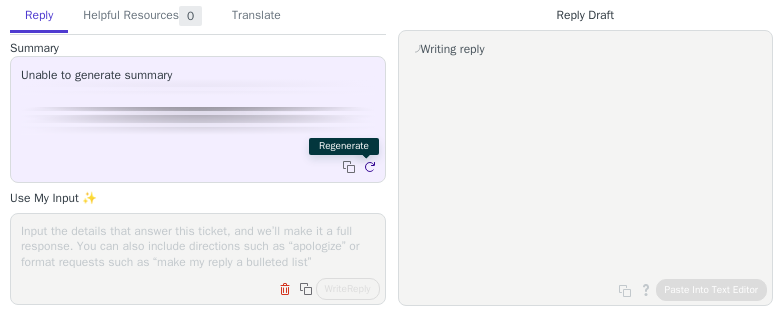 click at bounding box center (372, 169) 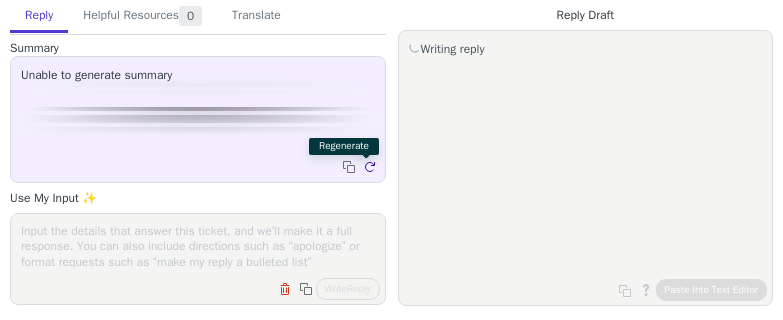 click at bounding box center [372, 169] 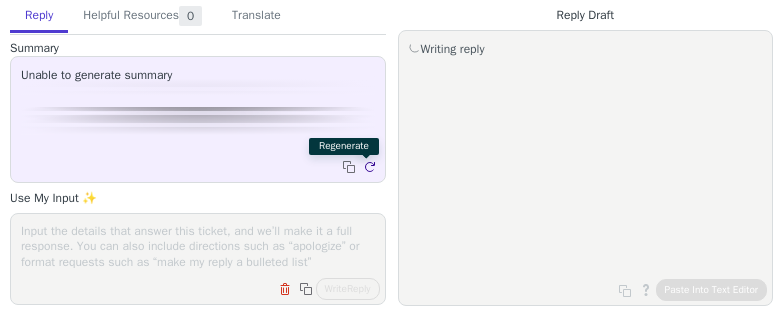 click at bounding box center [372, 169] 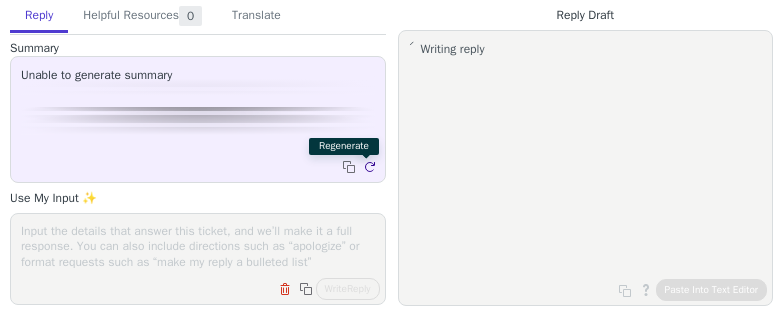 click at bounding box center (372, 169) 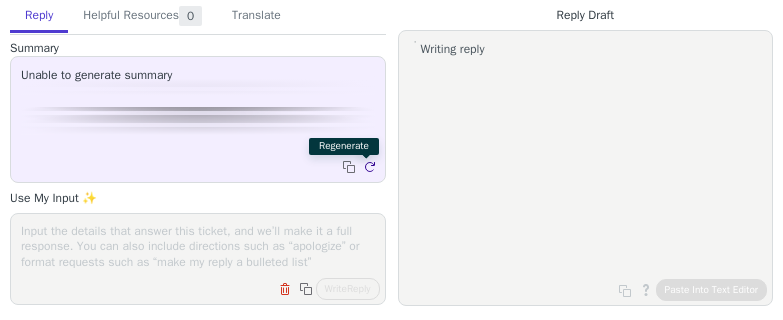 click at bounding box center (372, 169) 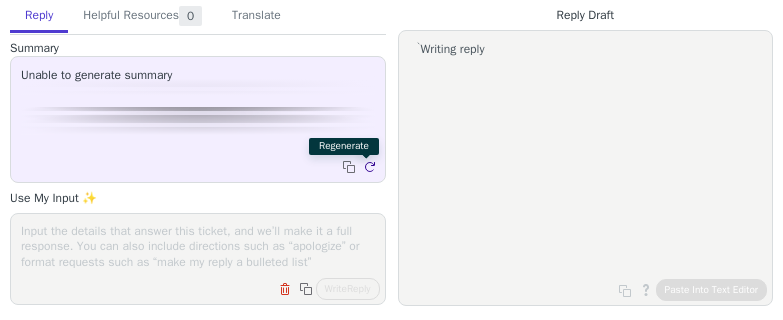 click at bounding box center (372, 169) 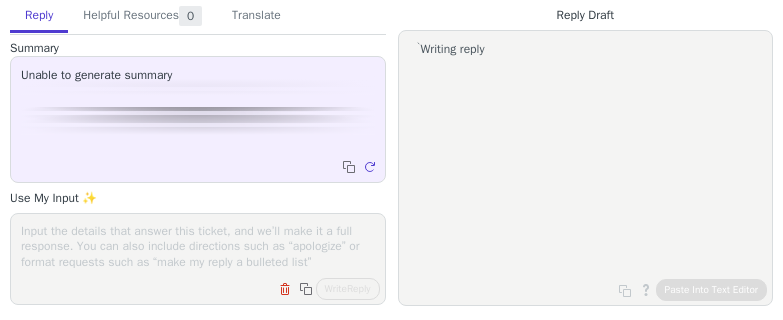 click on "Unable to generate summary" at bounding box center [198, 107] 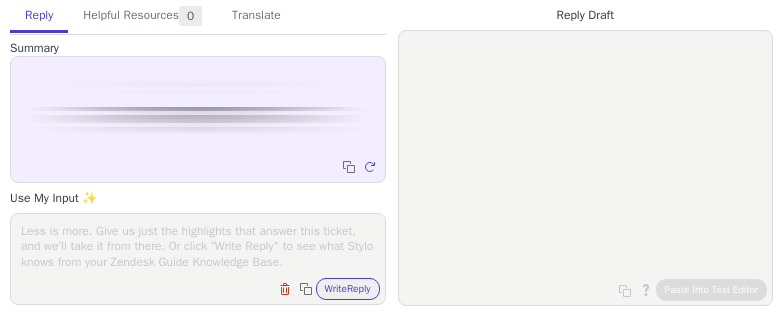 scroll, scrollTop: 0, scrollLeft: 0, axis: both 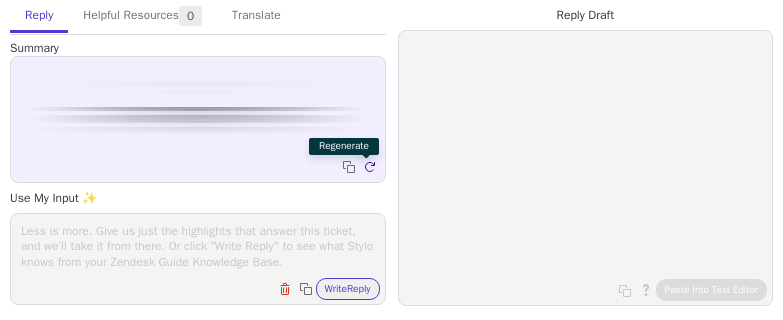 click at bounding box center (372, 169) 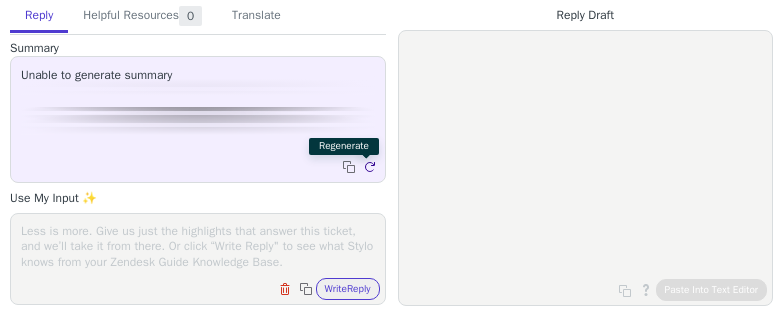 click at bounding box center (372, 169) 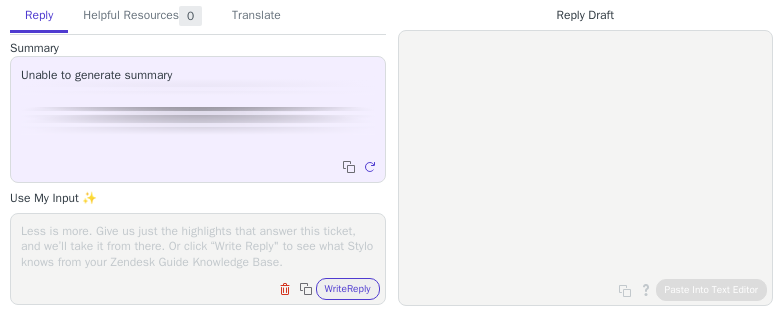 click on "Clear field Copy to clipboard Write  Reply" at bounding box center (198, 259) 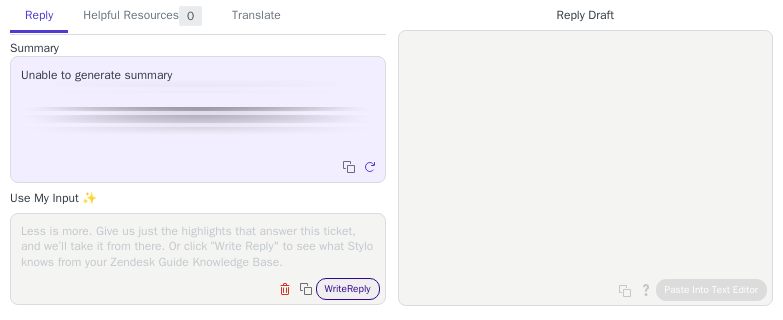 click on "Write  Reply" at bounding box center (348, 289) 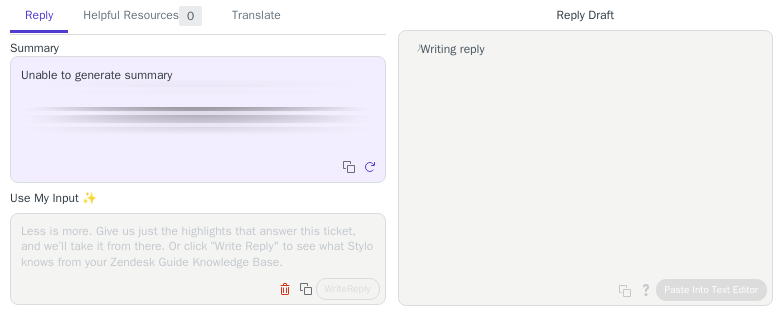 click at bounding box center (198, 246) 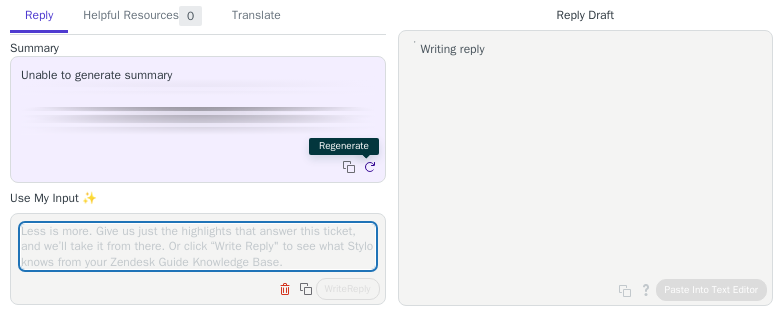 click at bounding box center (372, 169) 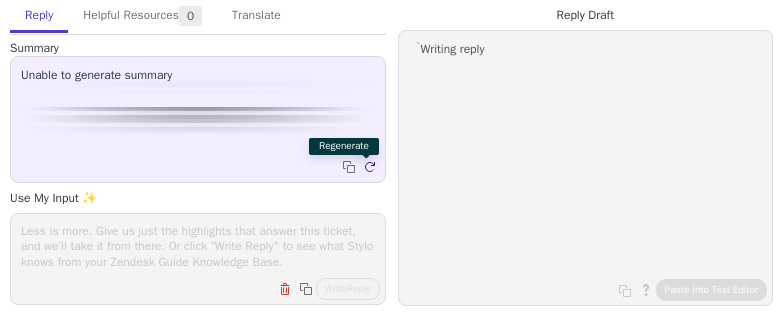 click at bounding box center [372, 169] 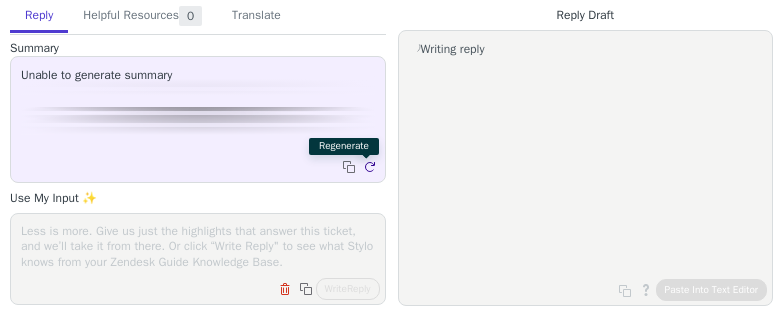 click at bounding box center (372, 169) 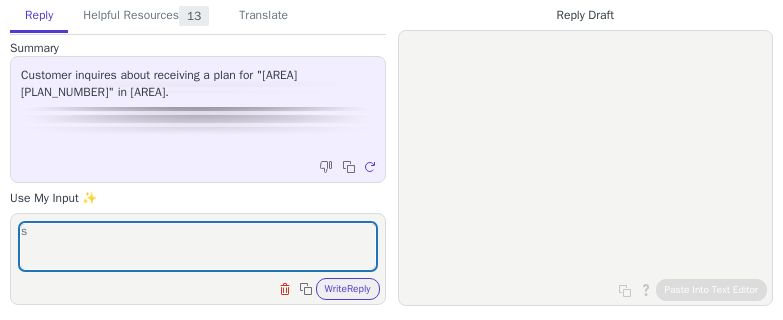 scroll, scrollTop: 0, scrollLeft: 0, axis: both 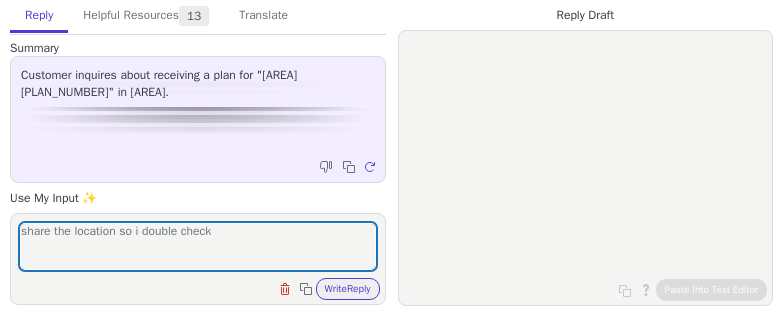 type on "share the location so i double check" 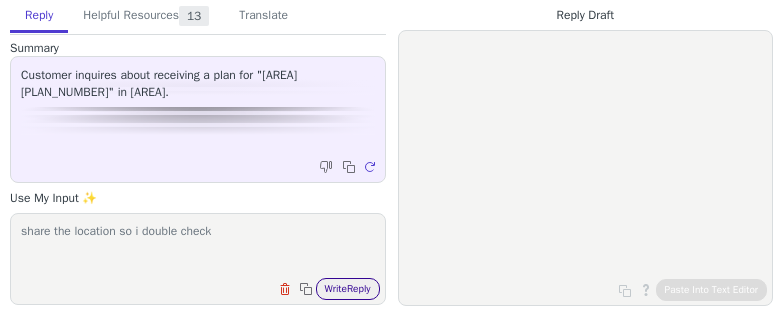 click on "Write  Reply" at bounding box center (348, 289) 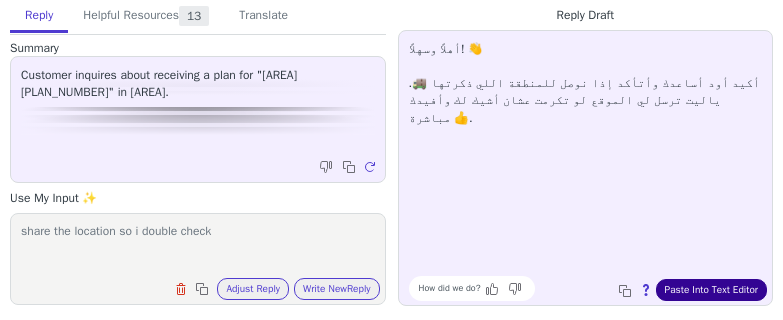 click on "Paste Into Text Editor" at bounding box center [711, 290] 